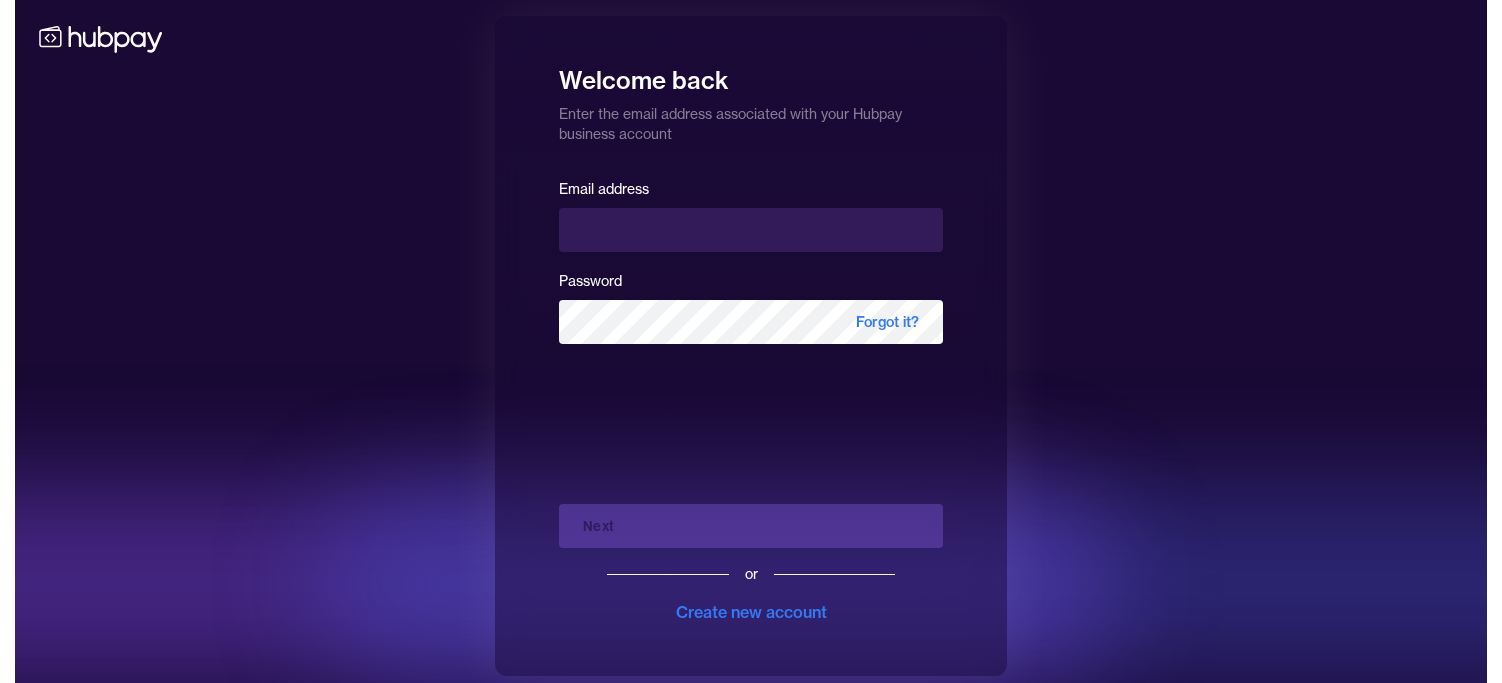 scroll, scrollTop: 0, scrollLeft: 0, axis: both 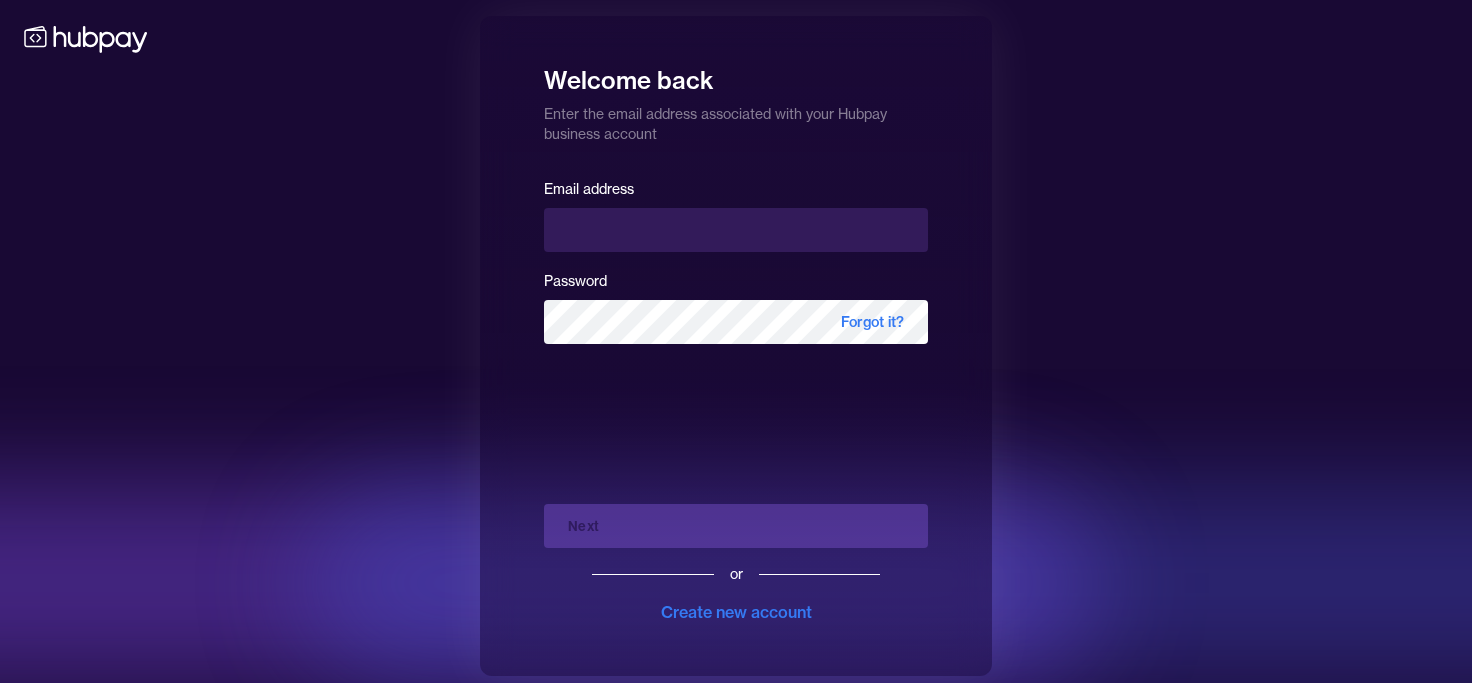 click at bounding box center (736, 230) 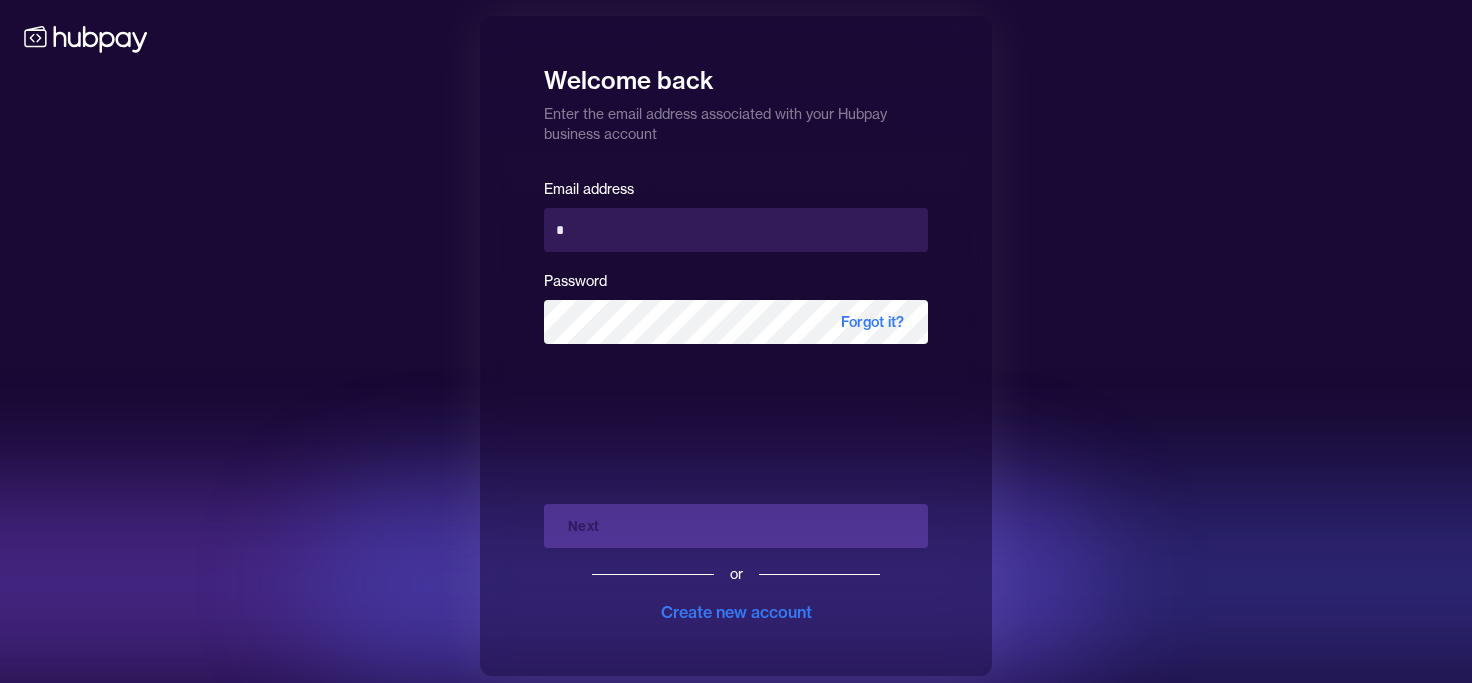 type on "**********" 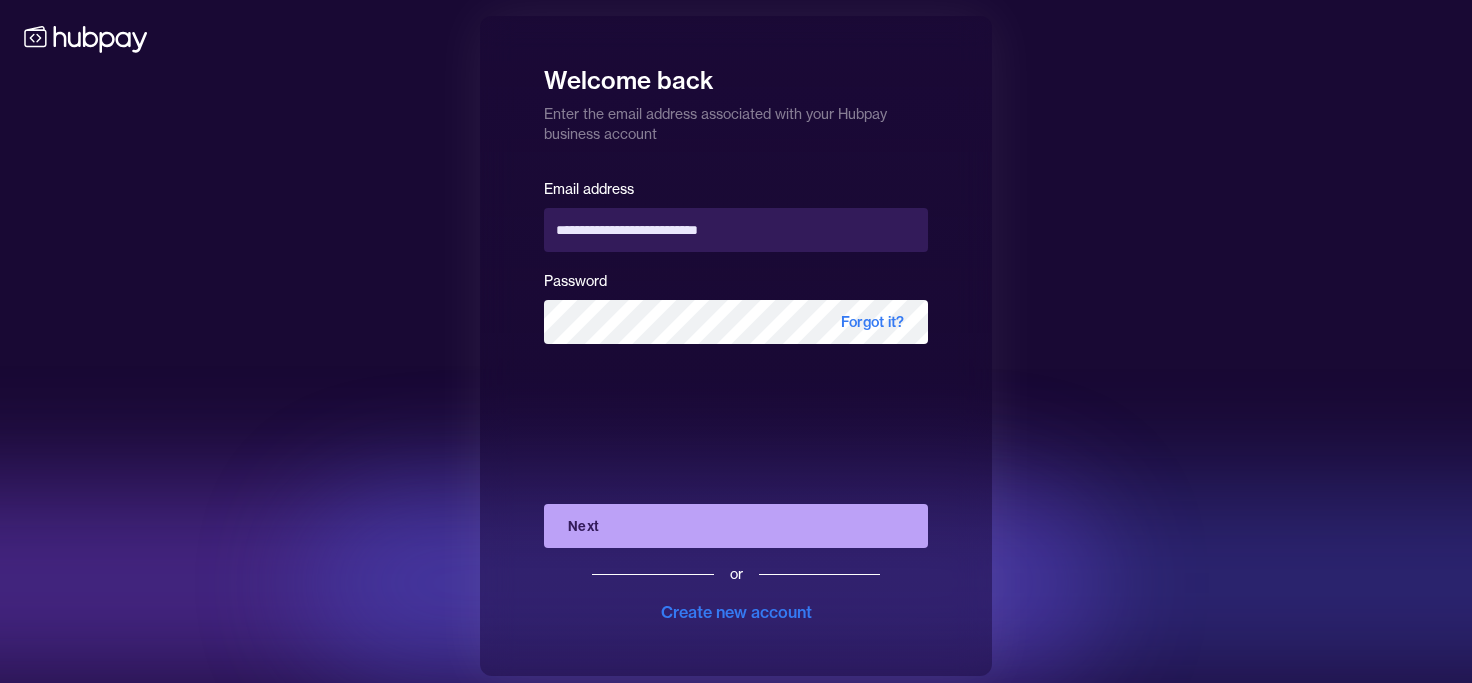 click on "Next" at bounding box center [736, 526] 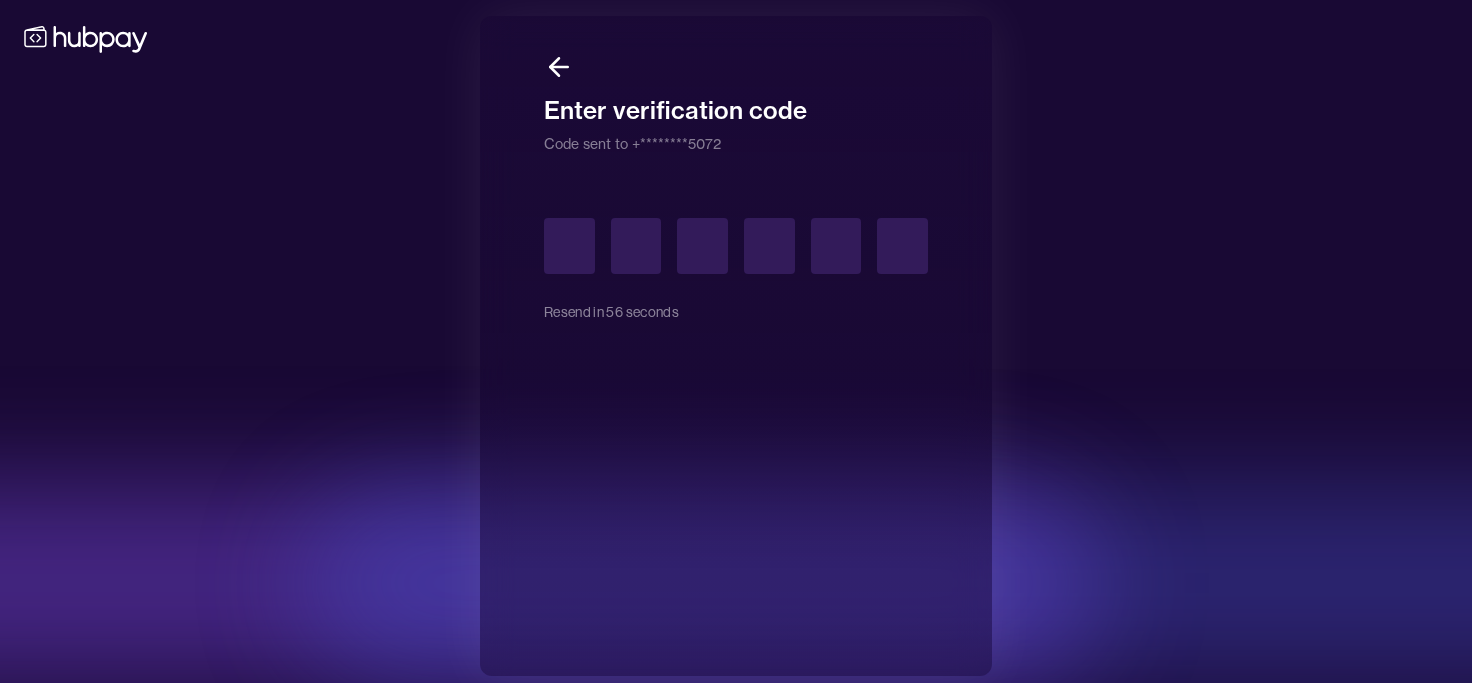 type on "*" 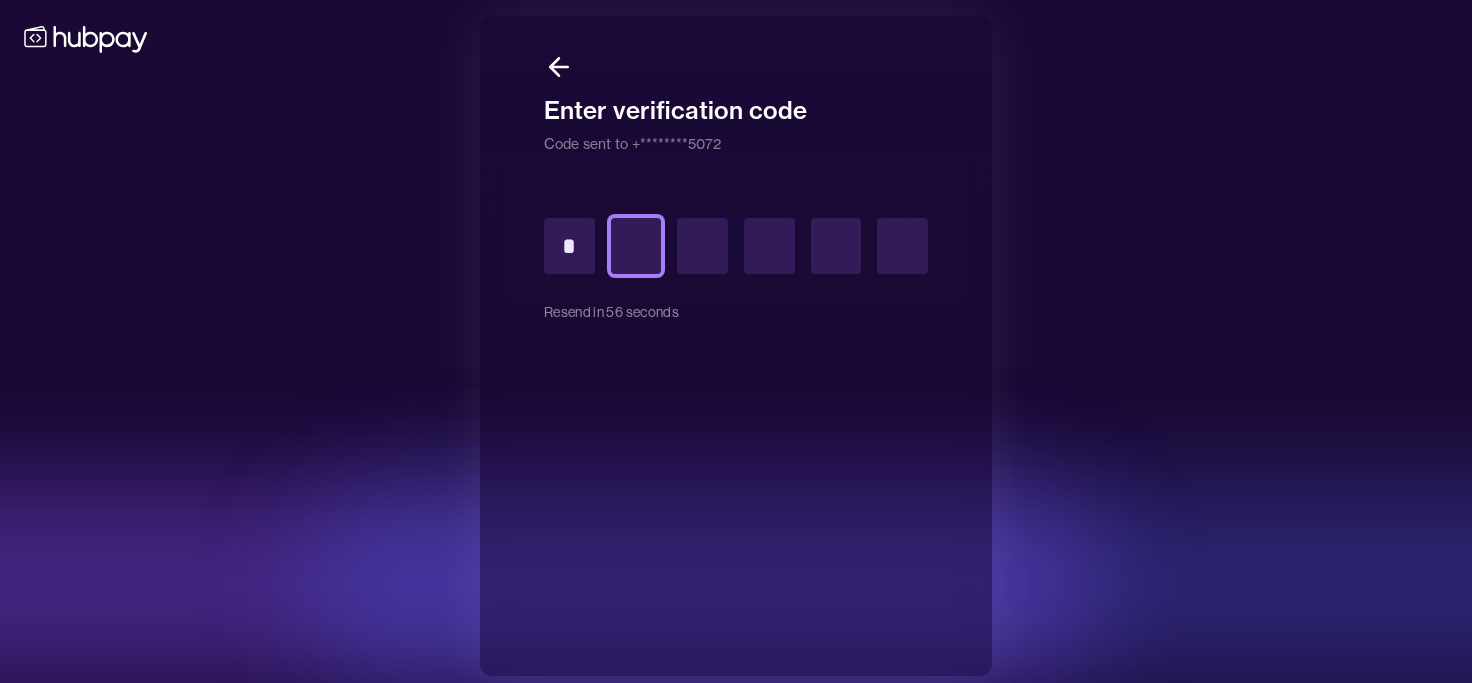 type on "*" 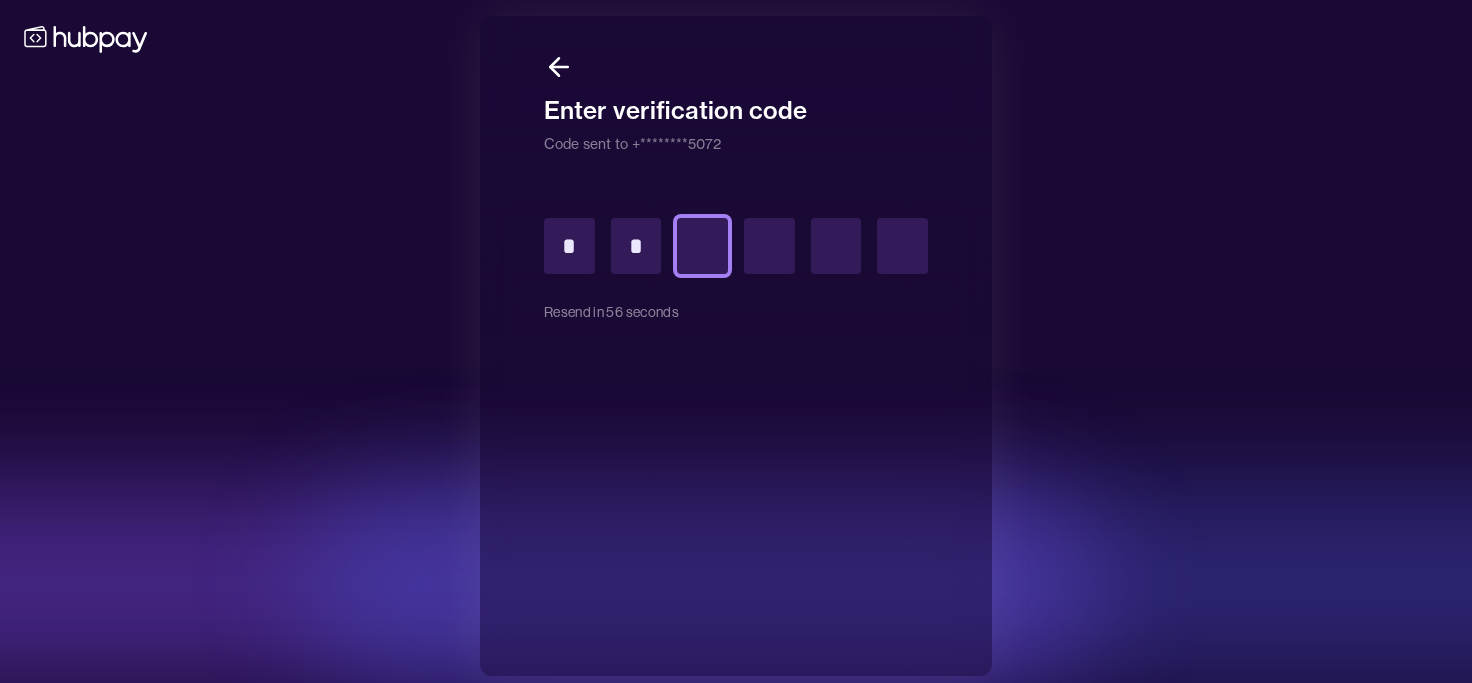 type on "*" 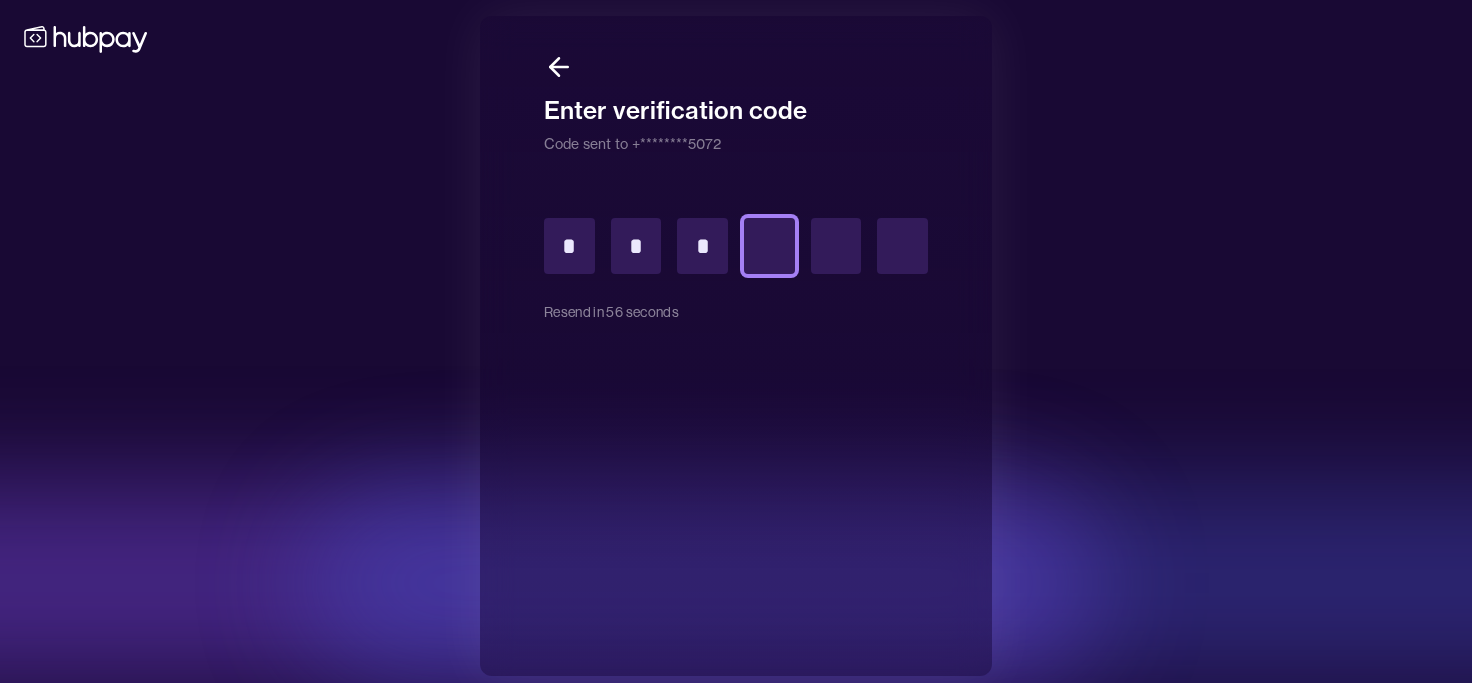 type on "*" 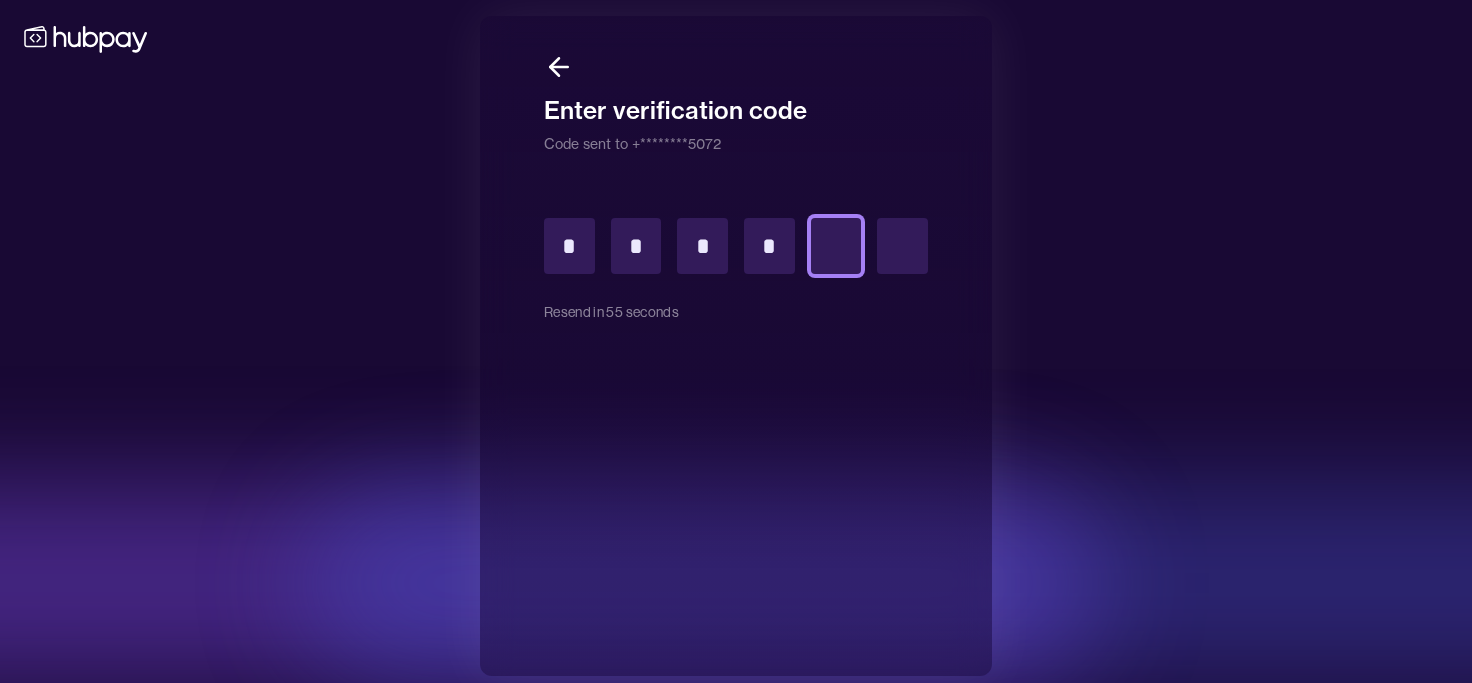 type on "*" 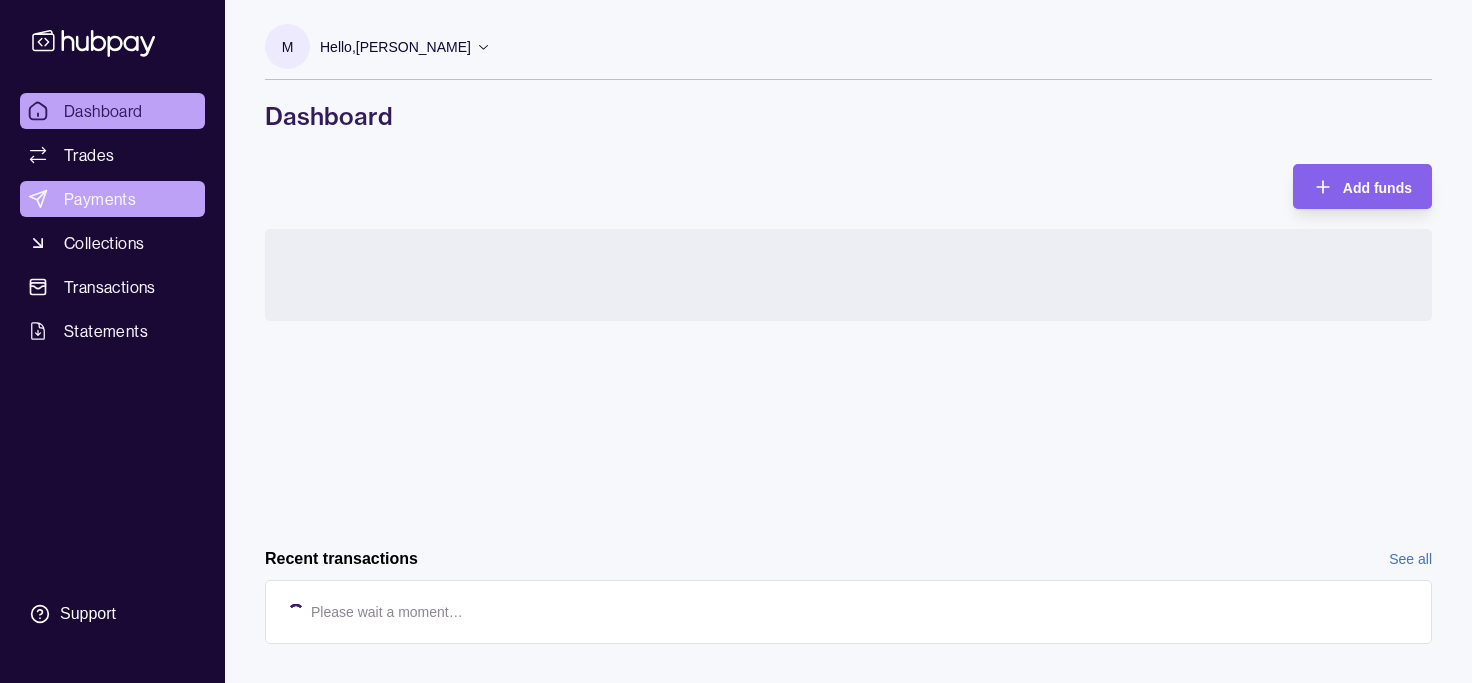 click on "Payments" at bounding box center (100, 199) 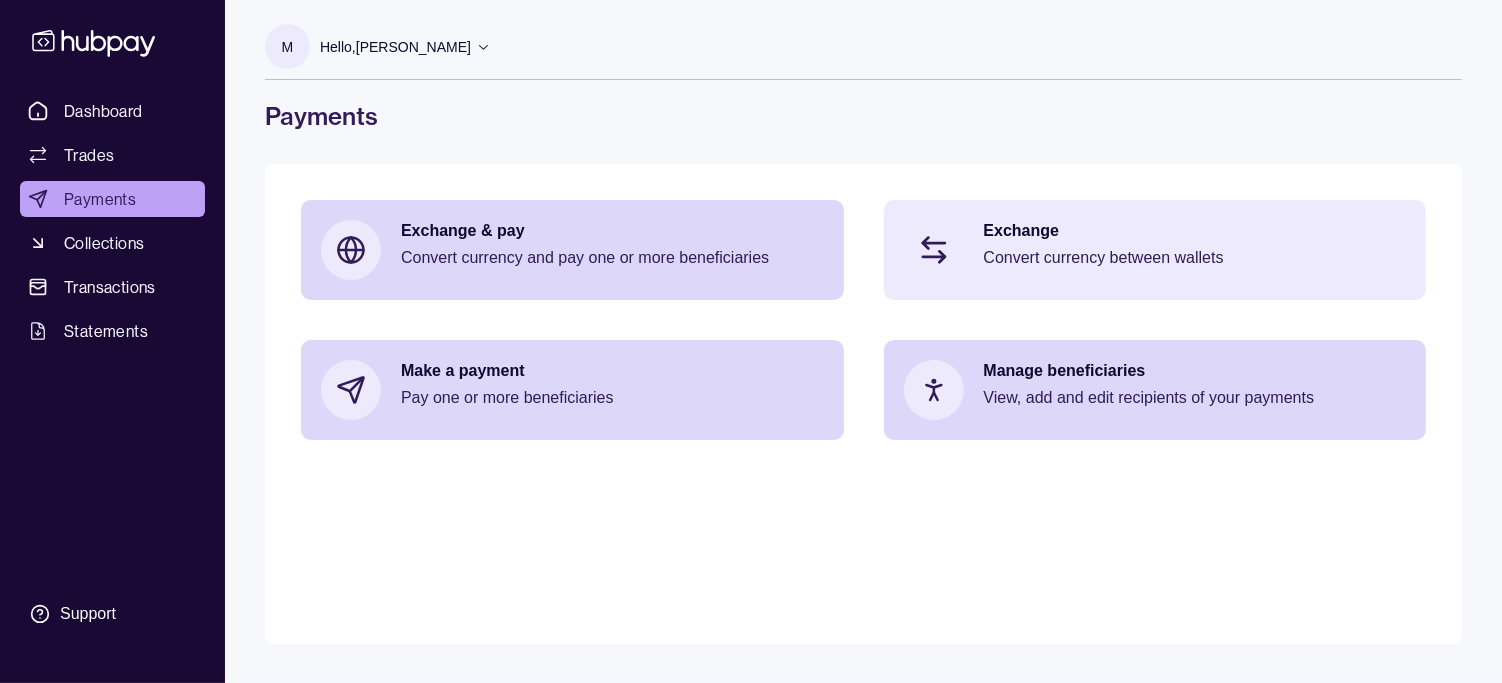 click on "Exchange" at bounding box center [1195, 231] 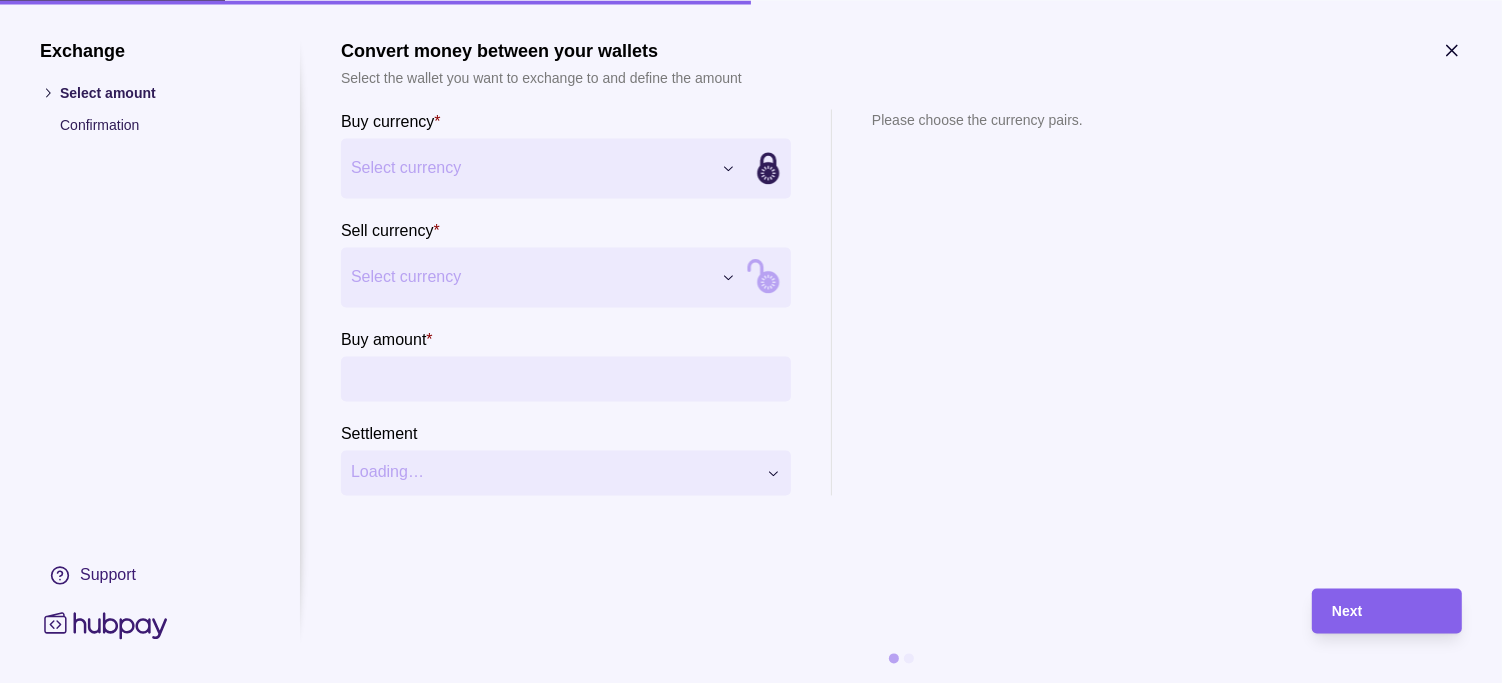 click on "Dashboard Trades Payments Collections Transactions Statements Support M Hello,  [PERSON_NAME] COURTEOUS ATTIRE INTERNATIONAL FZE Account Terms and conditions Privacy policy Sign out Payments Exchange & pay Convert currency and pay one or more beneficiaries Exchange Convert currency between wallets Make a payment Pay one or more beneficiaries Manage beneficiaries View, add and edit recipients of your payments Payments | Hubpay Exchange Select amount Confirmation Support Convert money between your wallets Select the wallet you want to exchange to and define the amount Buy currency  * Select currency *** *** *** *** *** *** *** *** Sell currency  * Select currency *** *** *** *** *** *** *** *** Buy amount  * Settlement Loading… Please choose the currency pairs. Next" at bounding box center (751, 341) 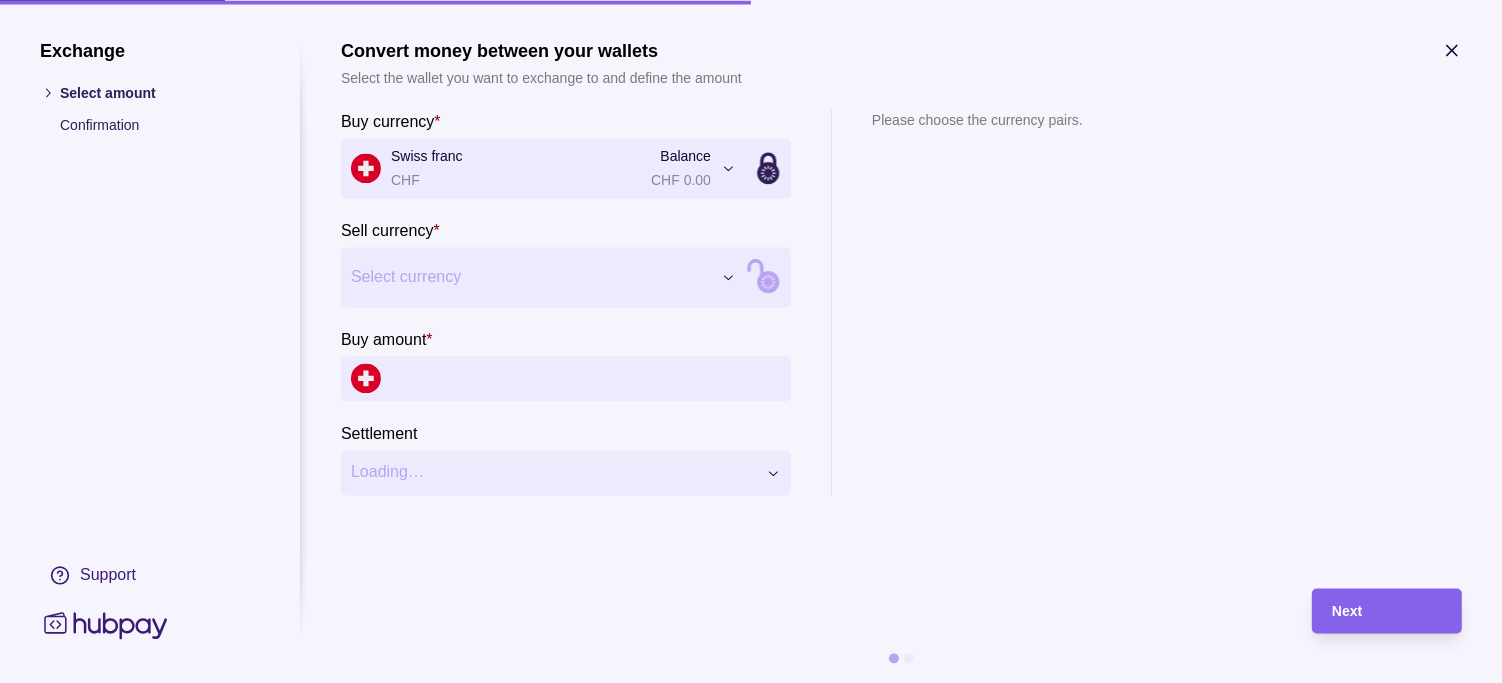 click on "Dashboard Trades Payments Collections Transactions Statements Support M Hello,  [PERSON_NAME] COURTEOUS ATTIRE INTERNATIONAL FZE Account Terms and conditions Privacy policy Sign out Payments Exchange & pay Convert currency and pay one or more beneficiaries Exchange Convert currency between wallets Make a payment Pay one or more beneficiaries Manage beneficiaries View, add and edit recipients of your payments Payments | Hubpay Exchange Select amount Confirmation Support Convert money between your wallets Select the wallet you want to exchange to and define the amount Buy currency  * Swiss franc CHF Balance CHF 0.00 *** *** *** *** *** *** *** *** Sell currency  * Select currency *** *** *** *** *** *** *** *** Buy amount  * Settlement Loading… Please choose the currency pairs. Next" at bounding box center [751, 341] 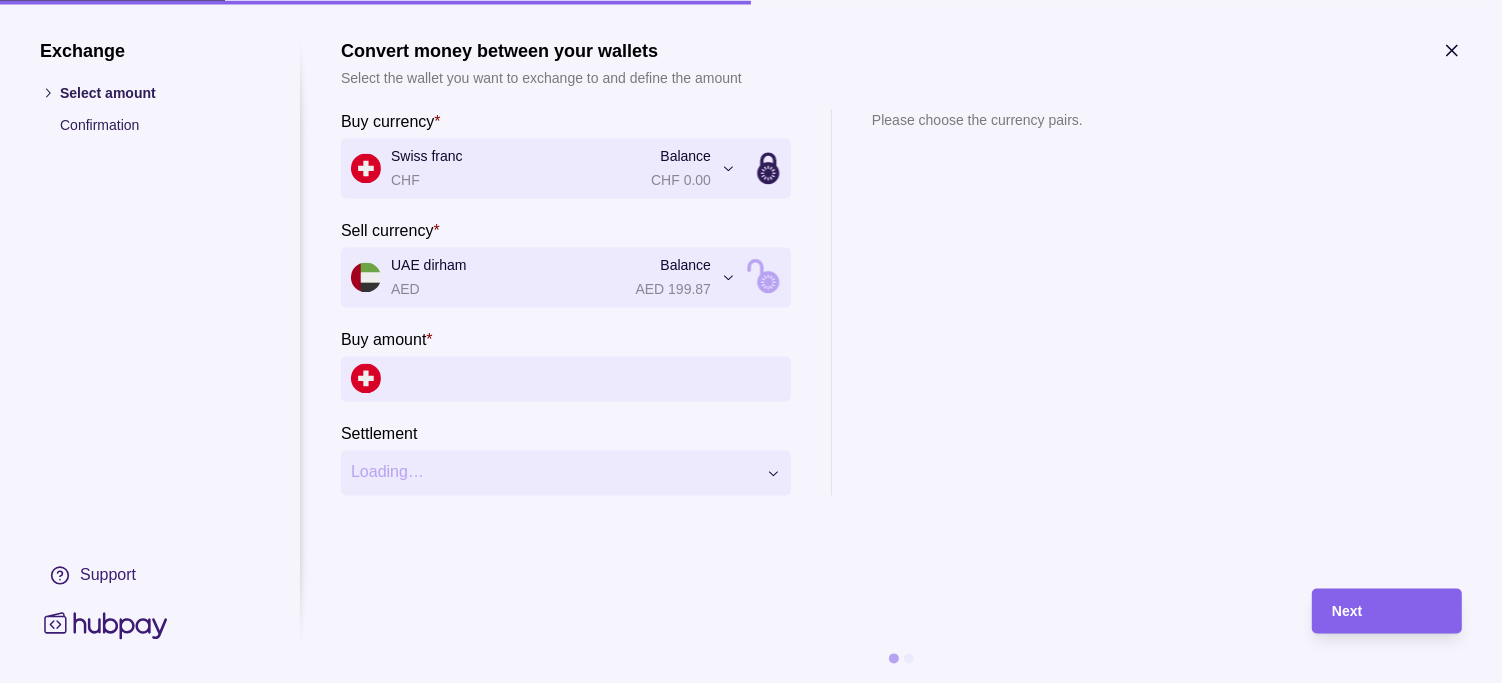 click on "Buy amount  *" at bounding box center (586, 378) 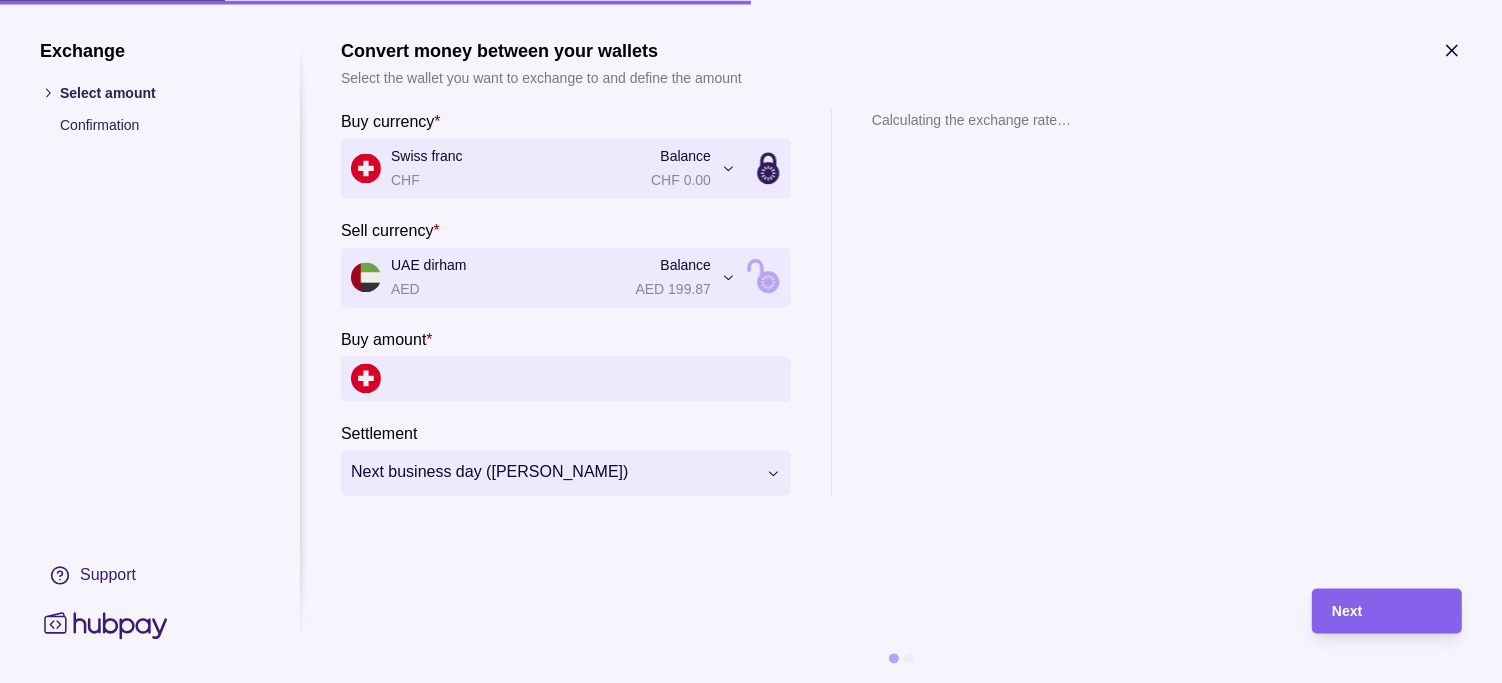 paste on "******" 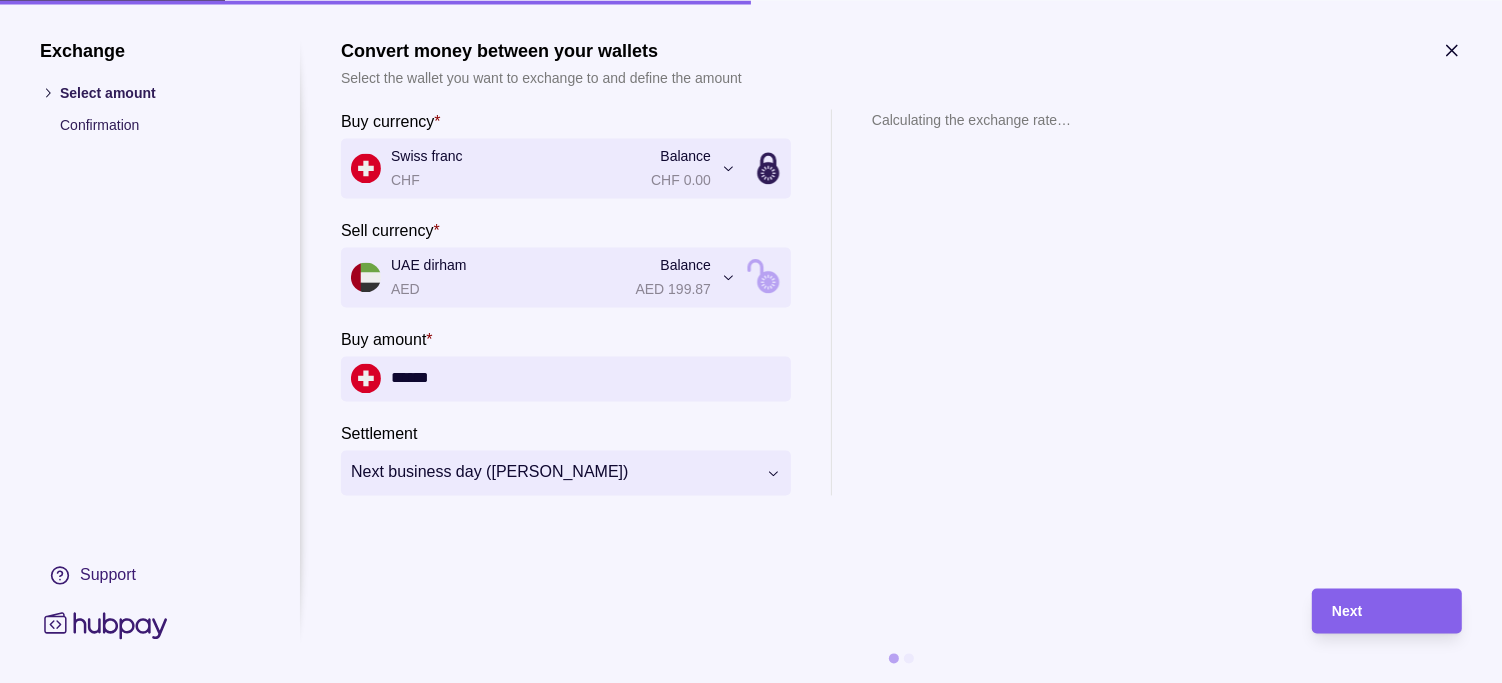 type on "******" 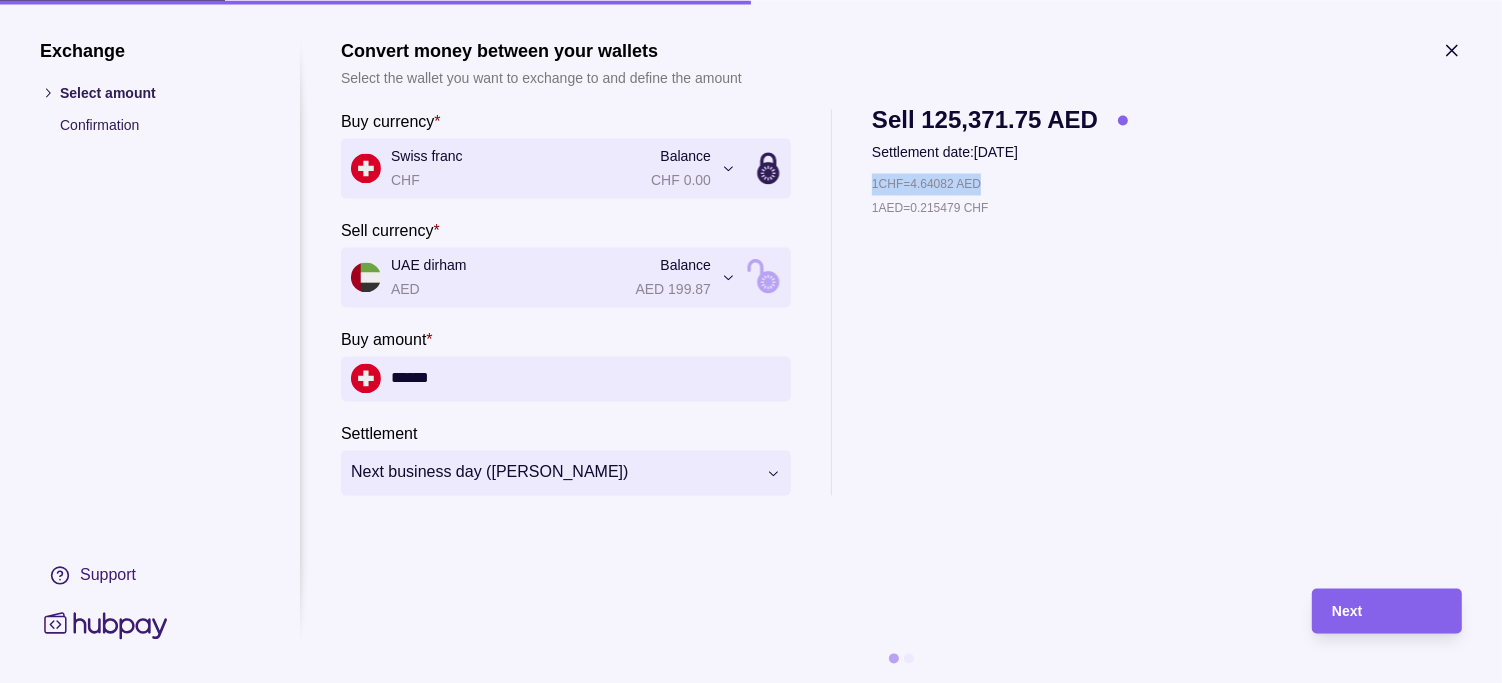 drag, startPoint x: 871, startPoint y: 183, endPoint x: 1032, endPoint y: 188, distance: 161.07762 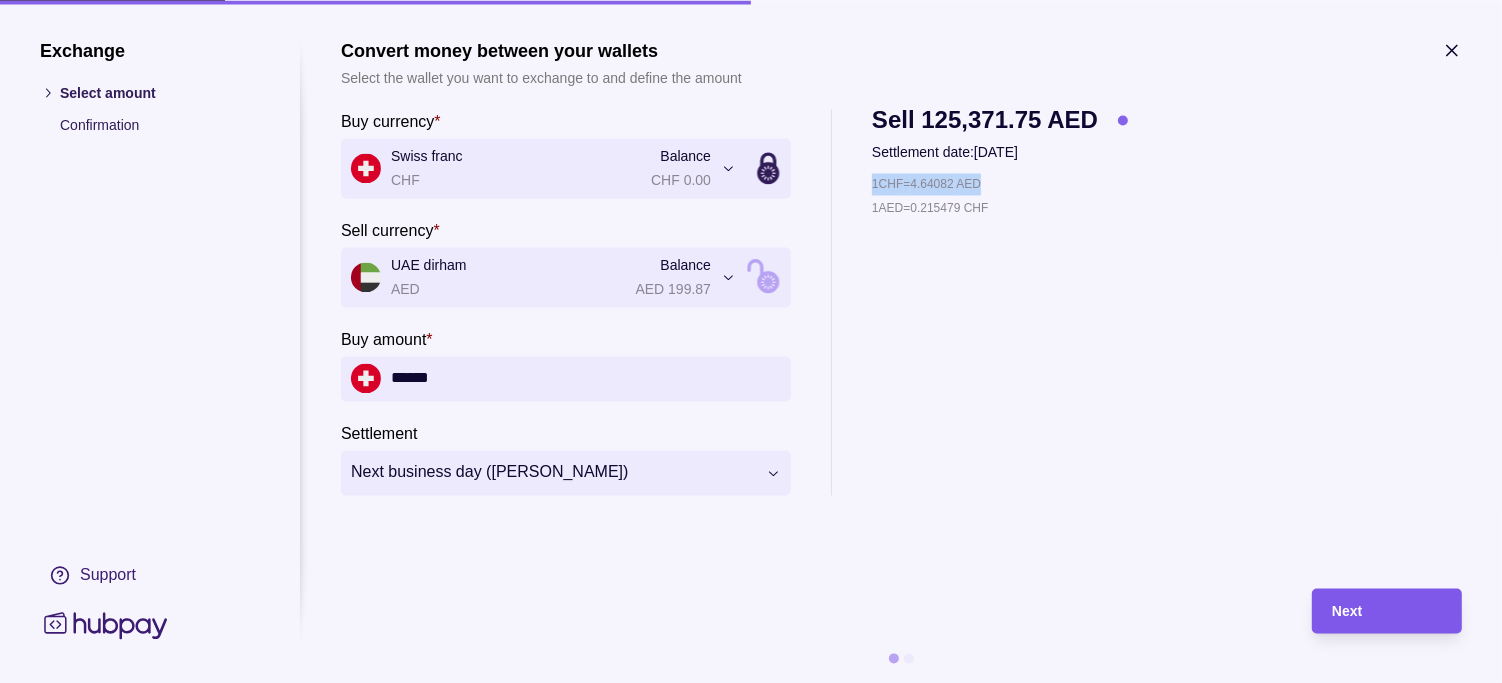 click on "Next" at bounding box center [1347, 612] 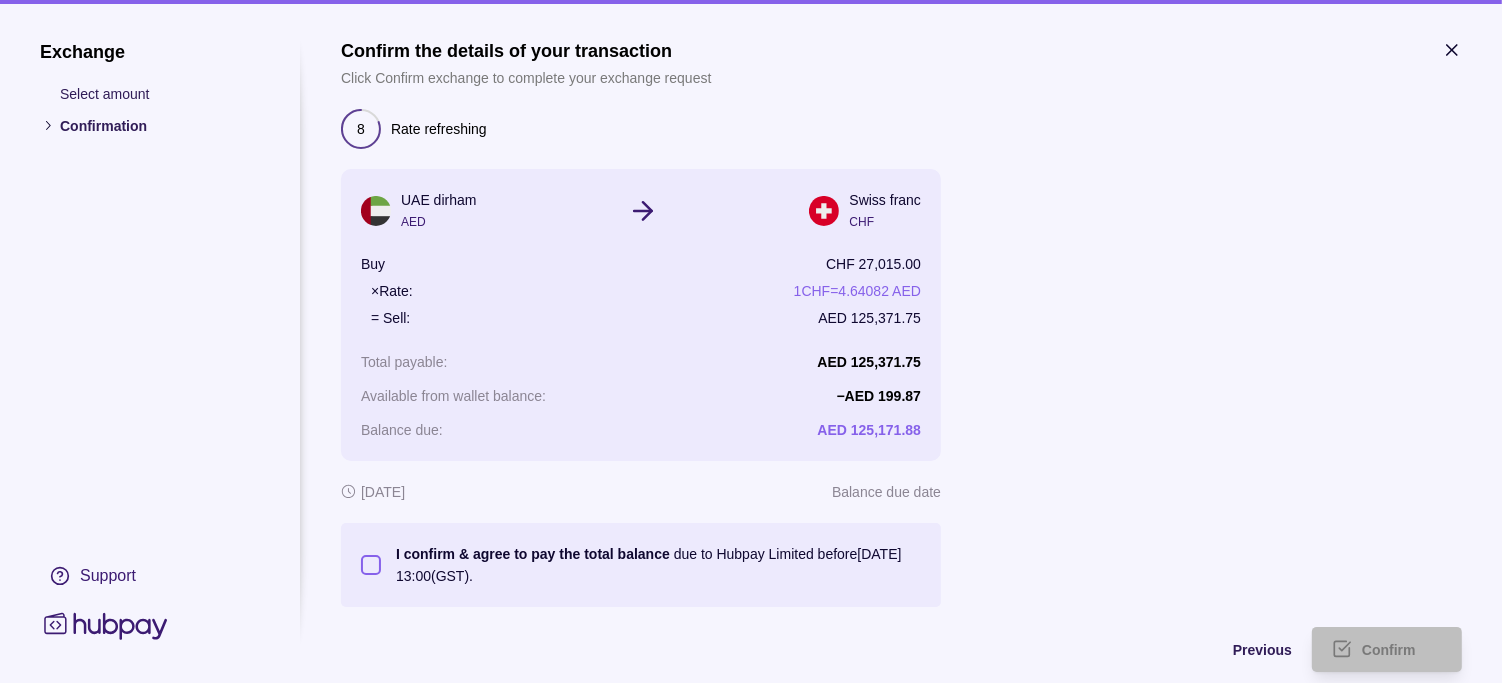 click on "I confirm & agree to pay the total balance   due to Hubpay Limited before  [DATE]   13:00  (GST)." at bounding box center (371, 565) 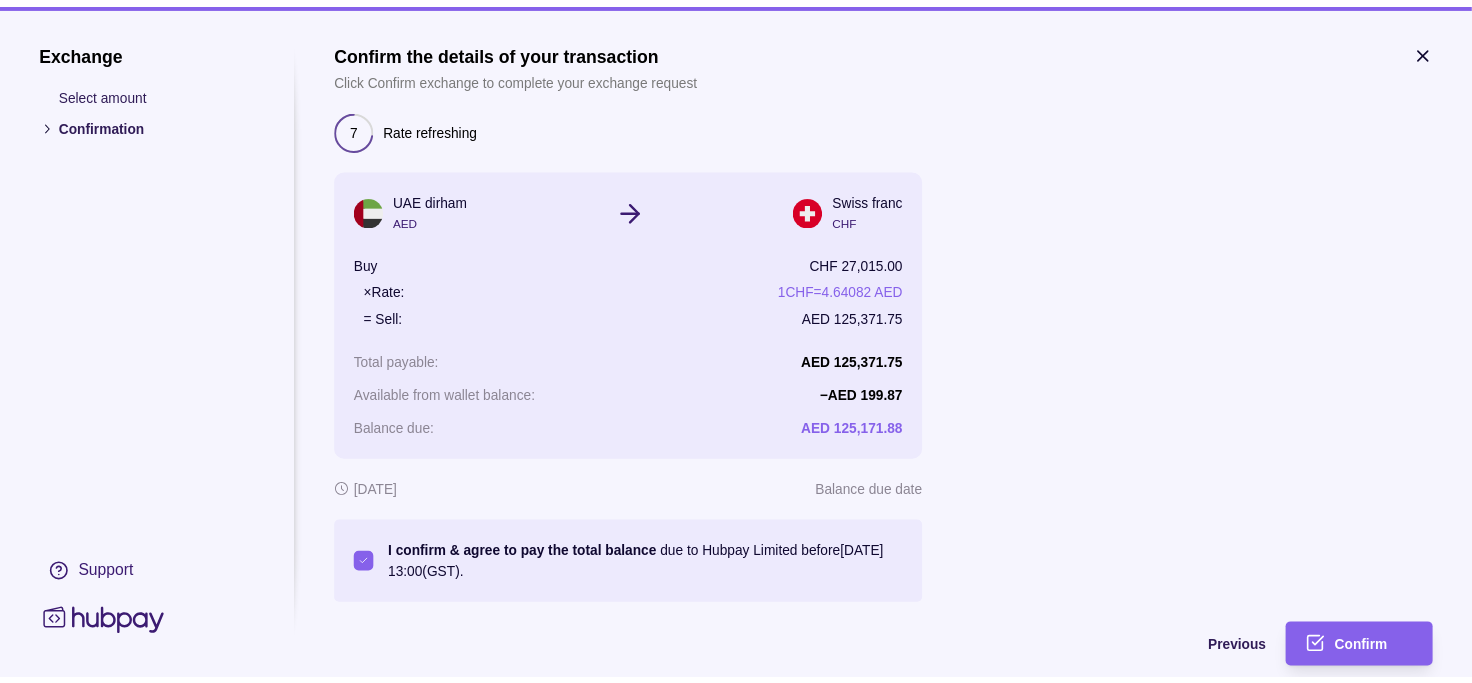 scroll, scrollTop: 72, scrollLeft: 0, axis: vertical 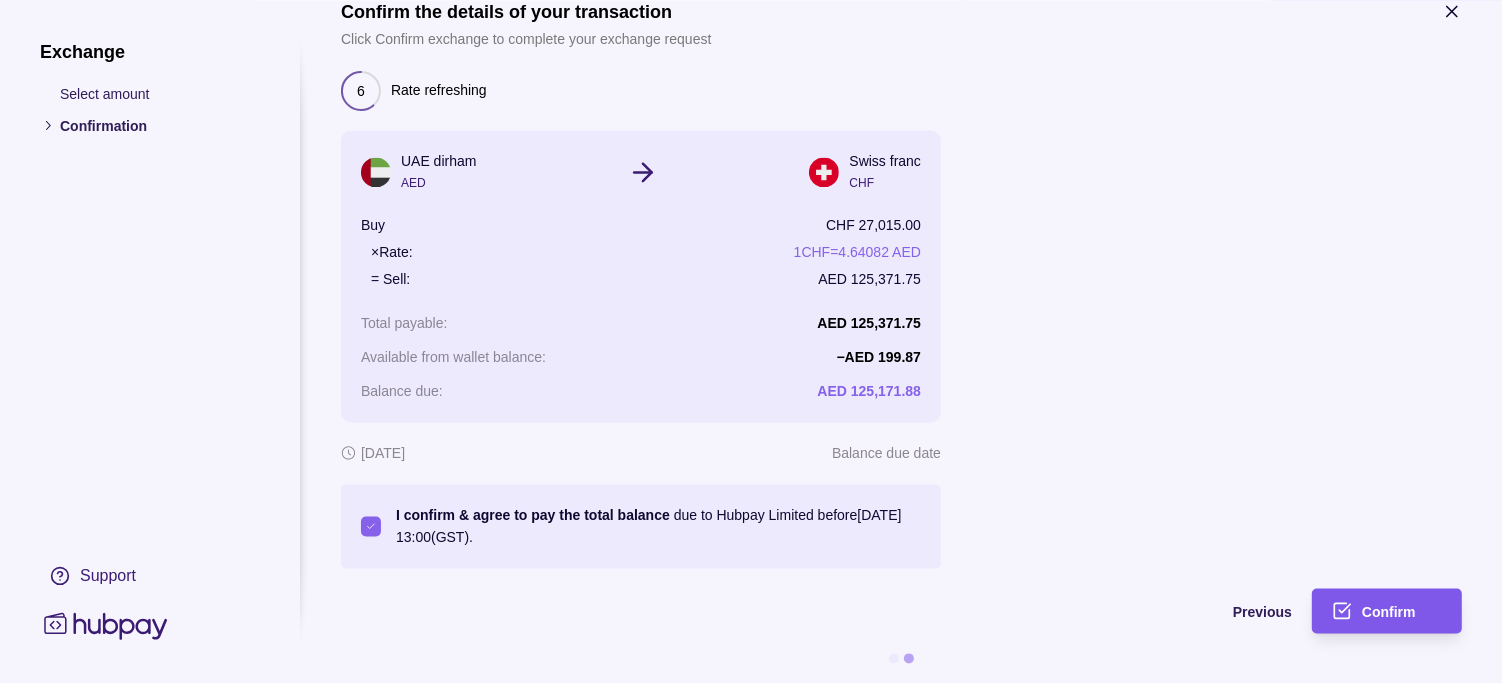 click on "Confirm" at bounding box center [1389, 612] 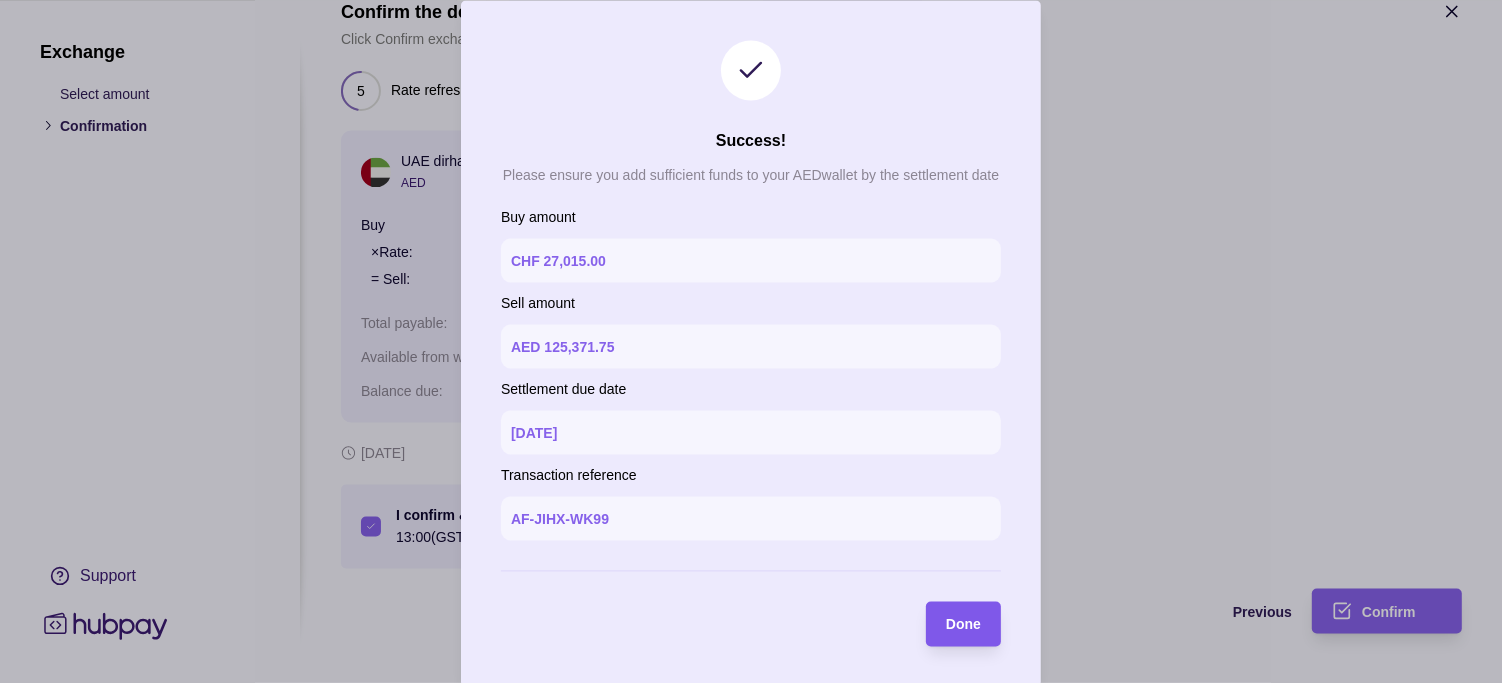 click on "Done" at bounding box center [963, 625] 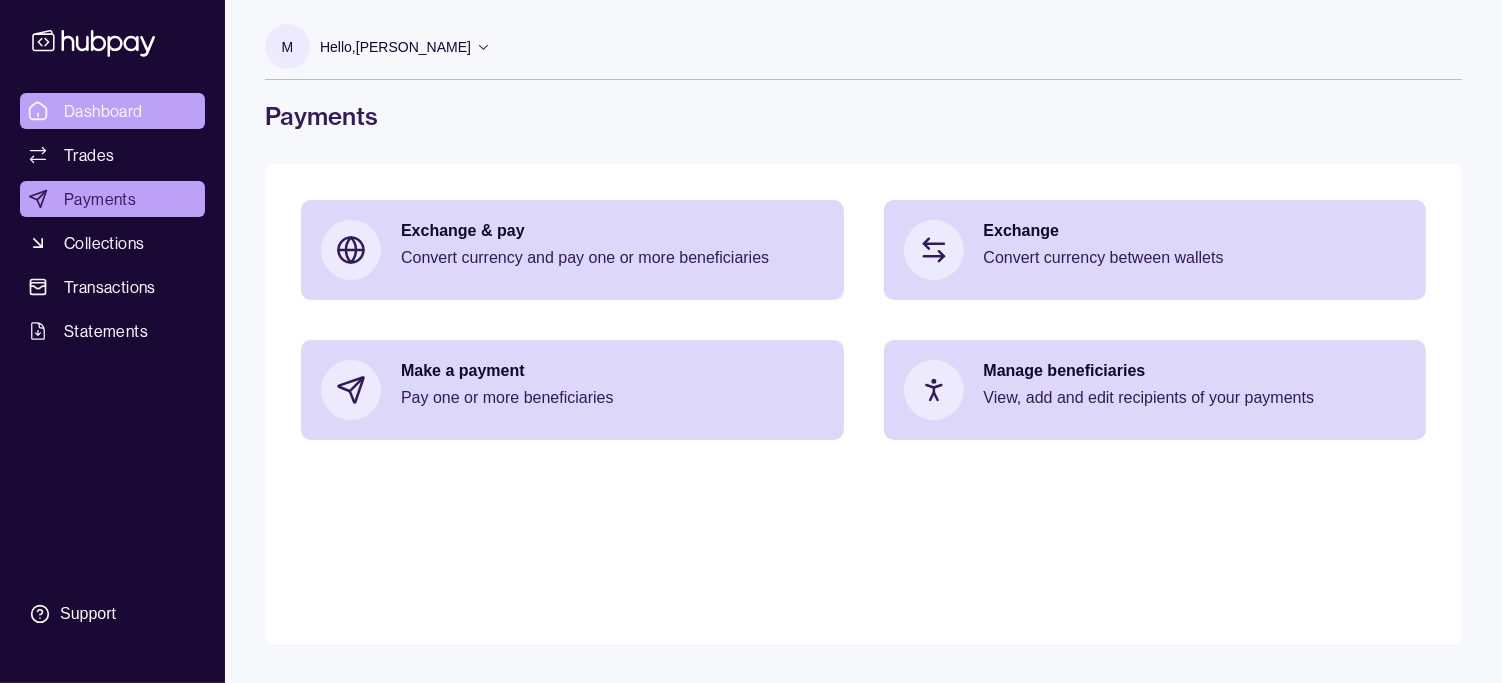 click on "Dashboard" at bounding box center [103, 111] 